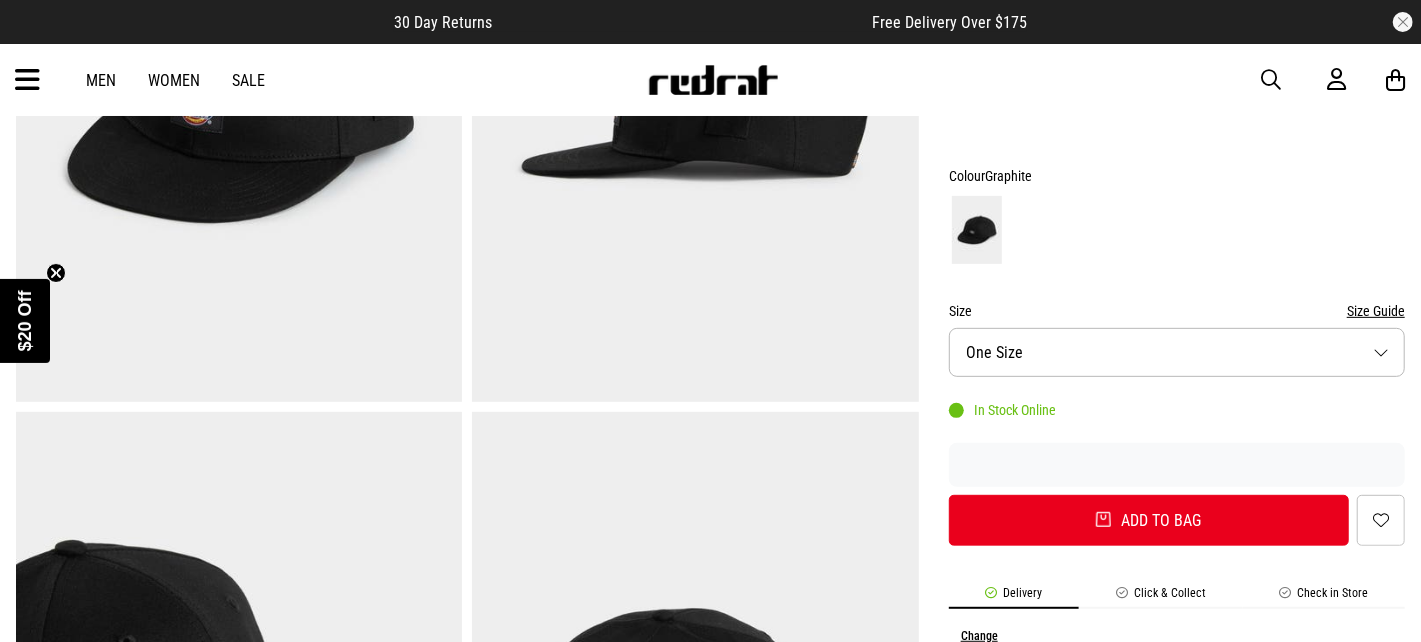 scroll, scrollTop: 399, scrollLeft: 0, axis: vertical 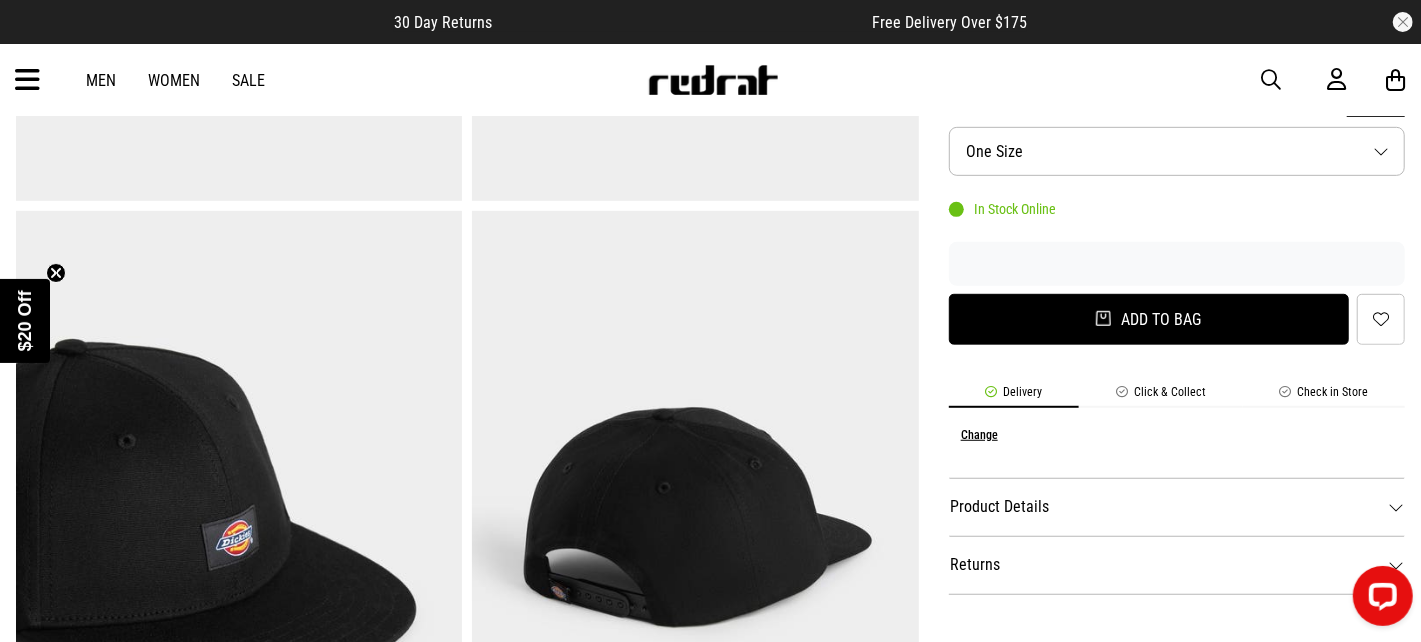 click on "Add to bag" at bounding box center (1149, 319) 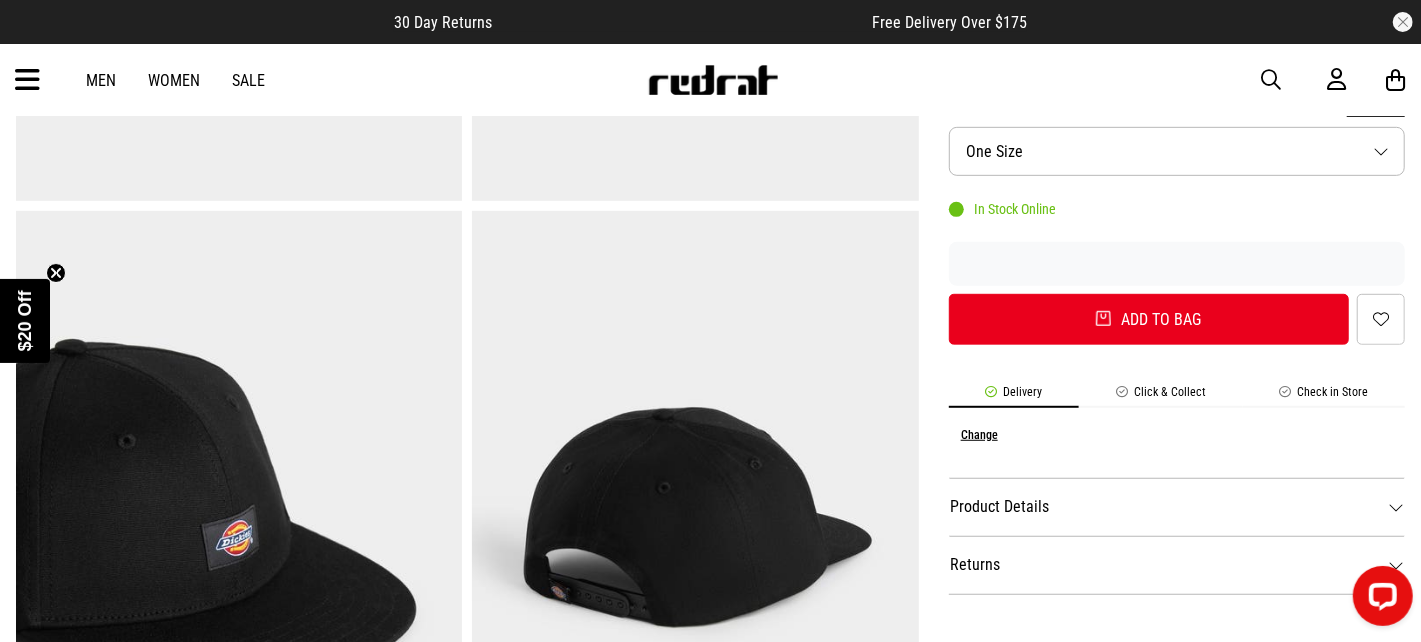 scroll, scrollTop: 0, scrollLeft: 0, axis: both 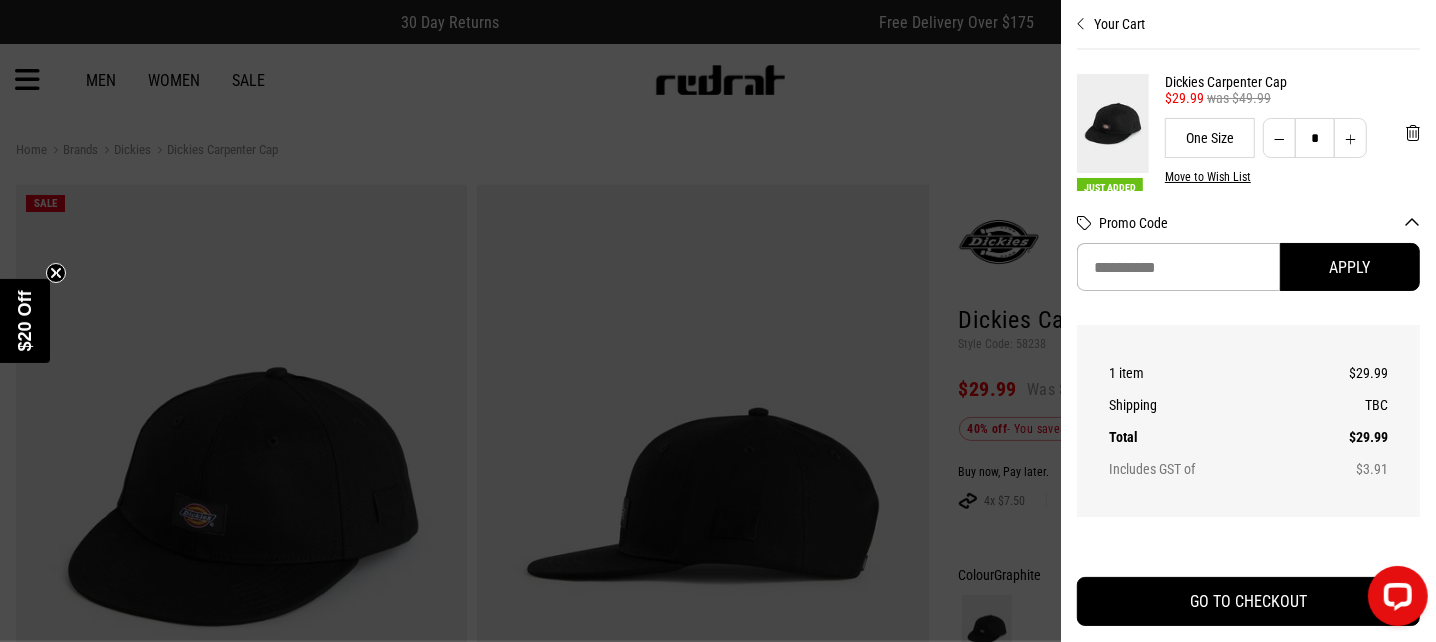 click at bounding box center [718, 321] 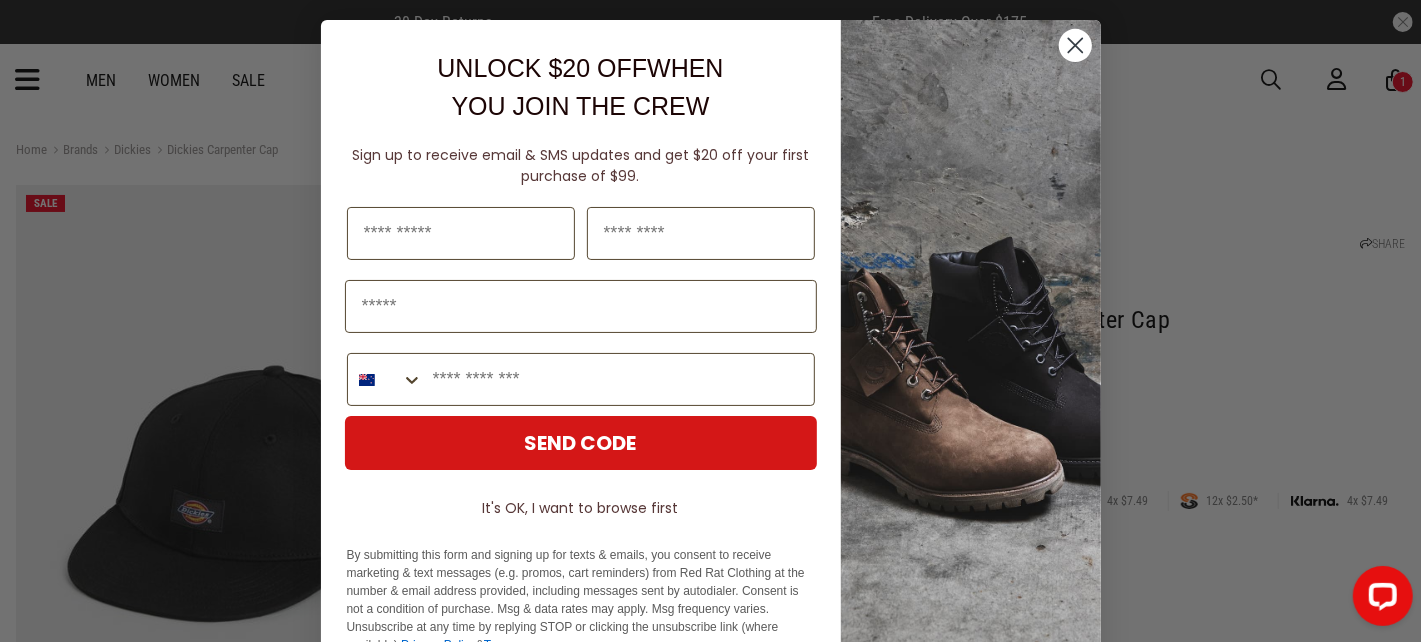 click 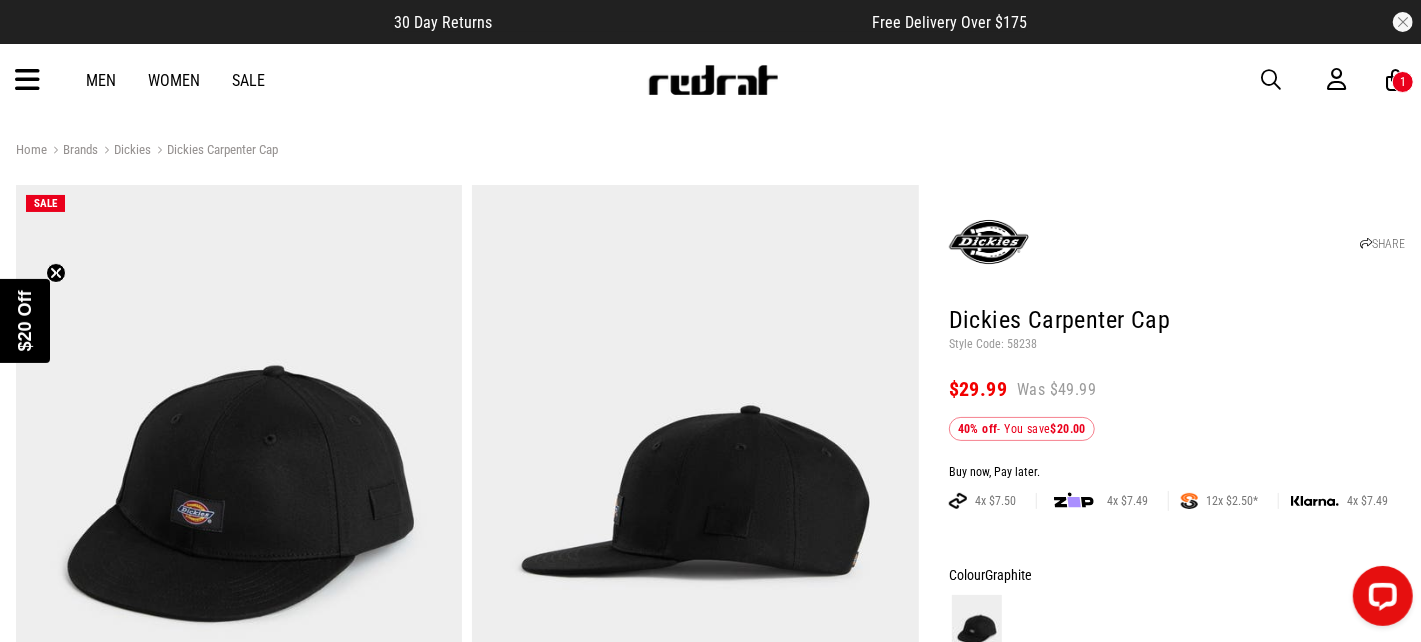 click on "Dickies" at bounding box center (124, 151) 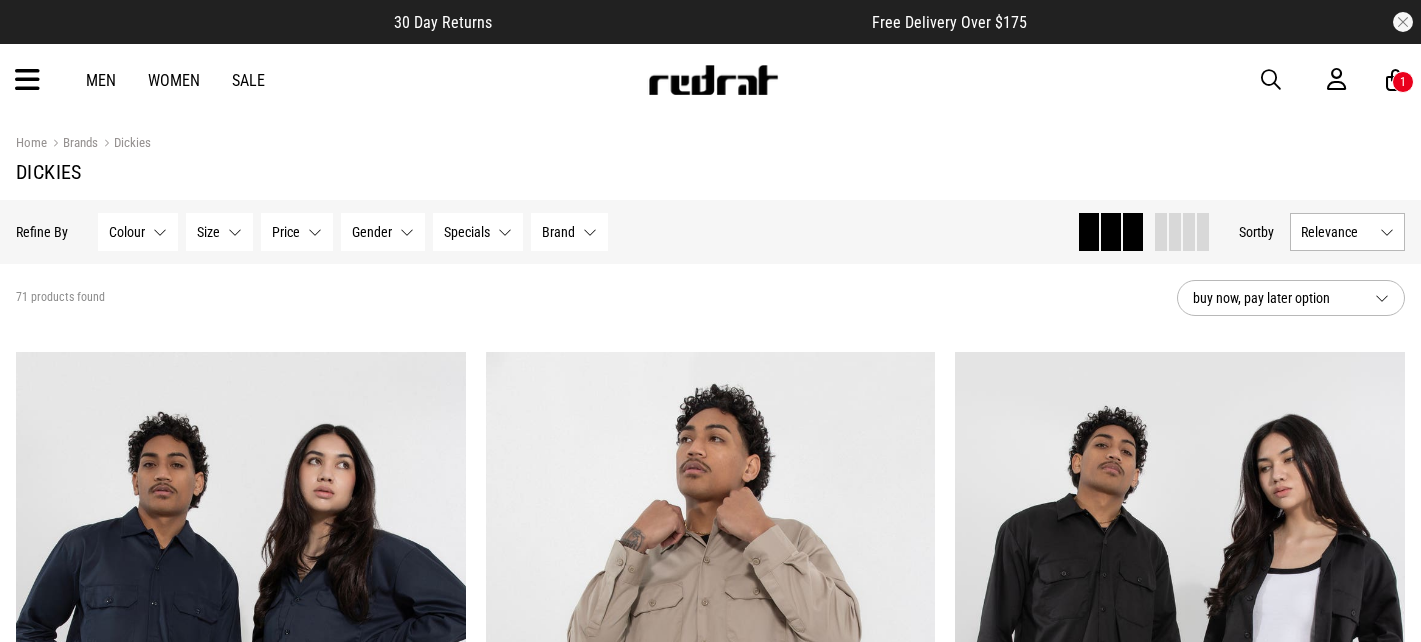 scroll, scrollTop: 0, scrollLeft: 0, axis: both 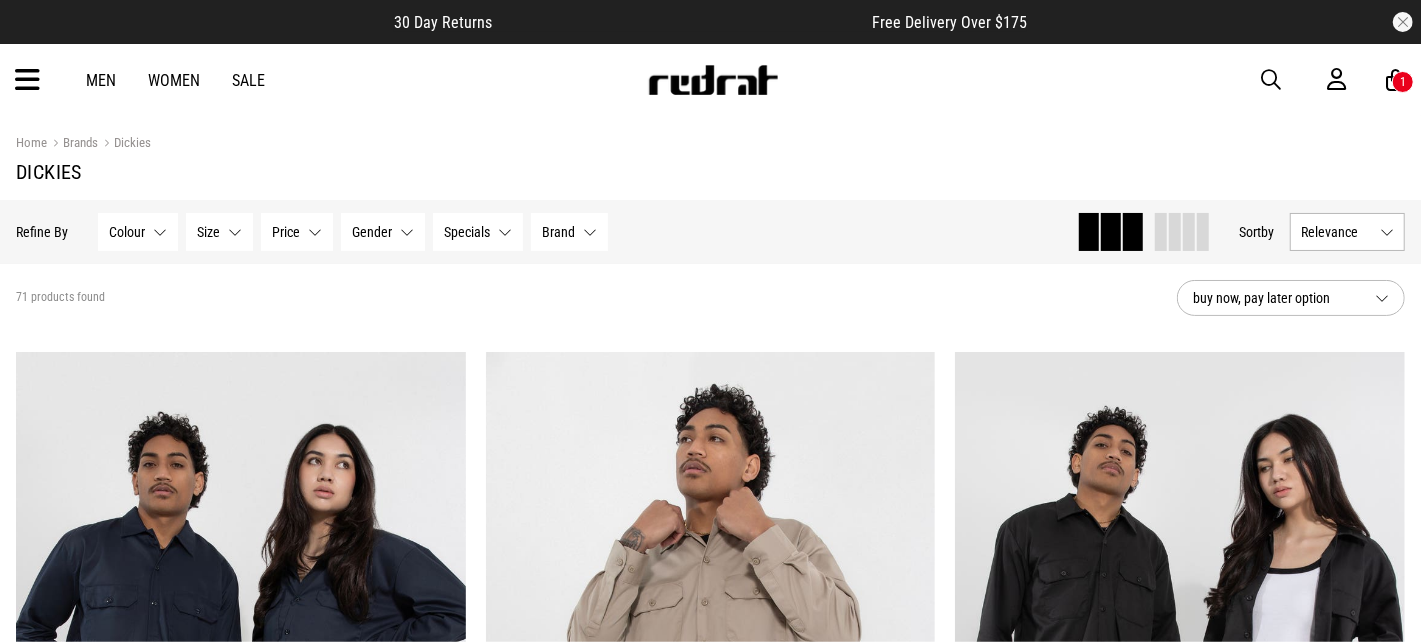 click on "Gender  None selected" at bounding box center (383, 232) 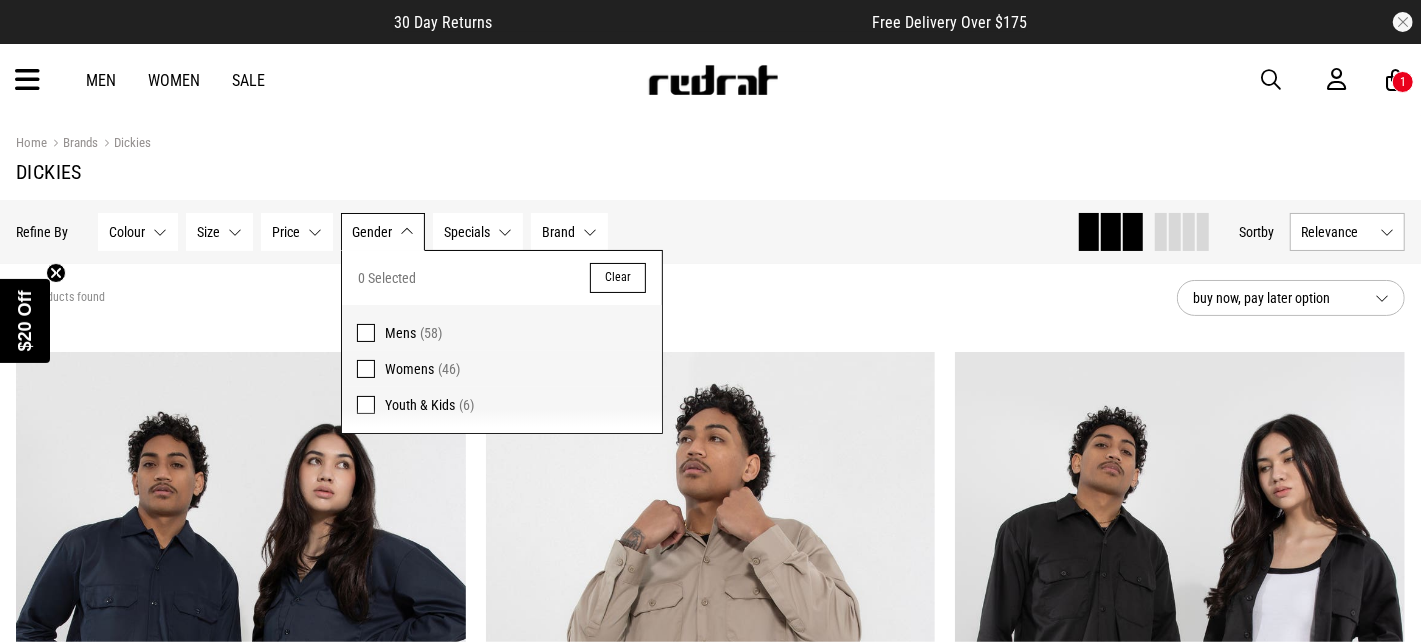 scroll, scrollTop: 0, scrollLeft: 0, axis: both 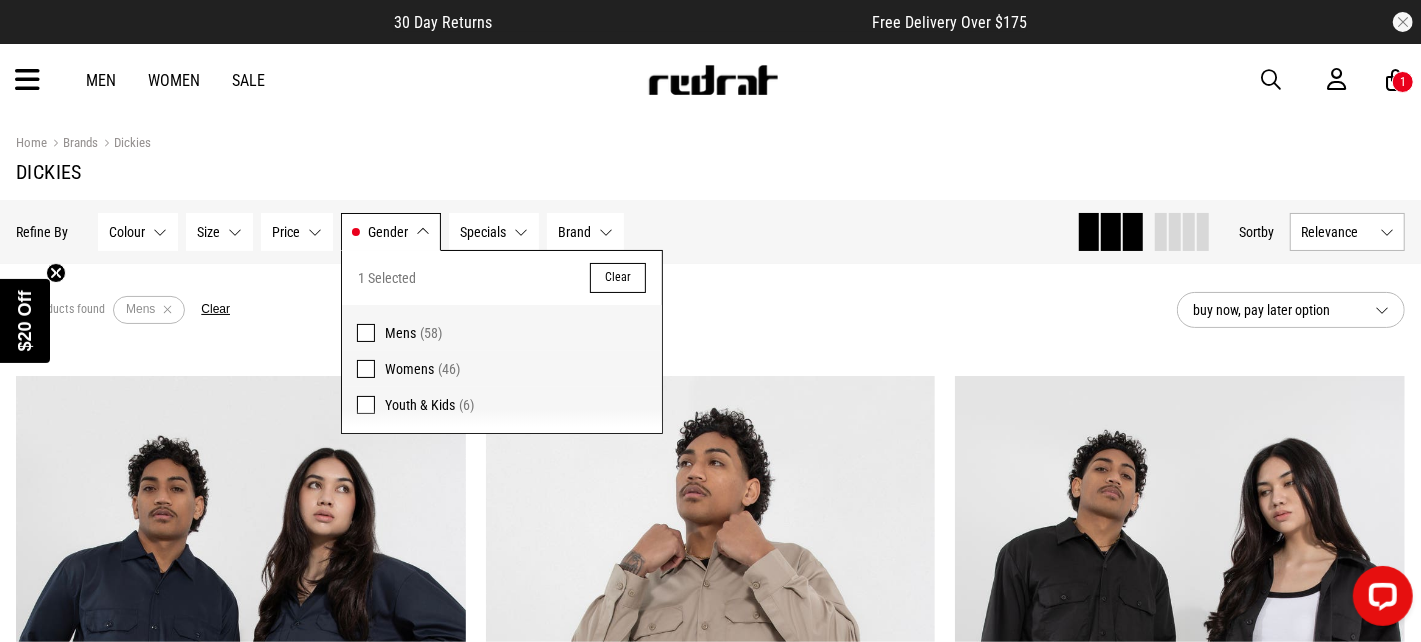 click on "Hide   Refine s   Refine By      Filters  Colour  None selected   Colour  0 Selected  Clear  Beige (7) Black (15) Blue (12) Brown (15) Green (2) Grey (4) White (3) Size  None selected   Size  0 Selected  Clear  26 (12) 28 (21) 30 (24) 32 (30) 34 (27) 36 (25) 38 (21) 40 (16) 42 (18) 44 (13) 46 (2) 48 (3) 50 (3) 2XL (12) L (13) M (14) S (9) XL (12) Price  None selected   Price  0 Selected  Clear  $100 - $150 (28) $30 - $50 (5) $50 - $100 (25) Gender  Mens   Gender  1 Selected  Clear  Mens (58) Womens (46) Youth & Kids (6) Specials  None selected   Specials  0 Selected  Clear  25% Off - Selected Dickies (5) Brand  None selected   Brand  0 Selected  Clear  Dickies (58) Clear filters Apply filters" at bounding box center (538, 232) 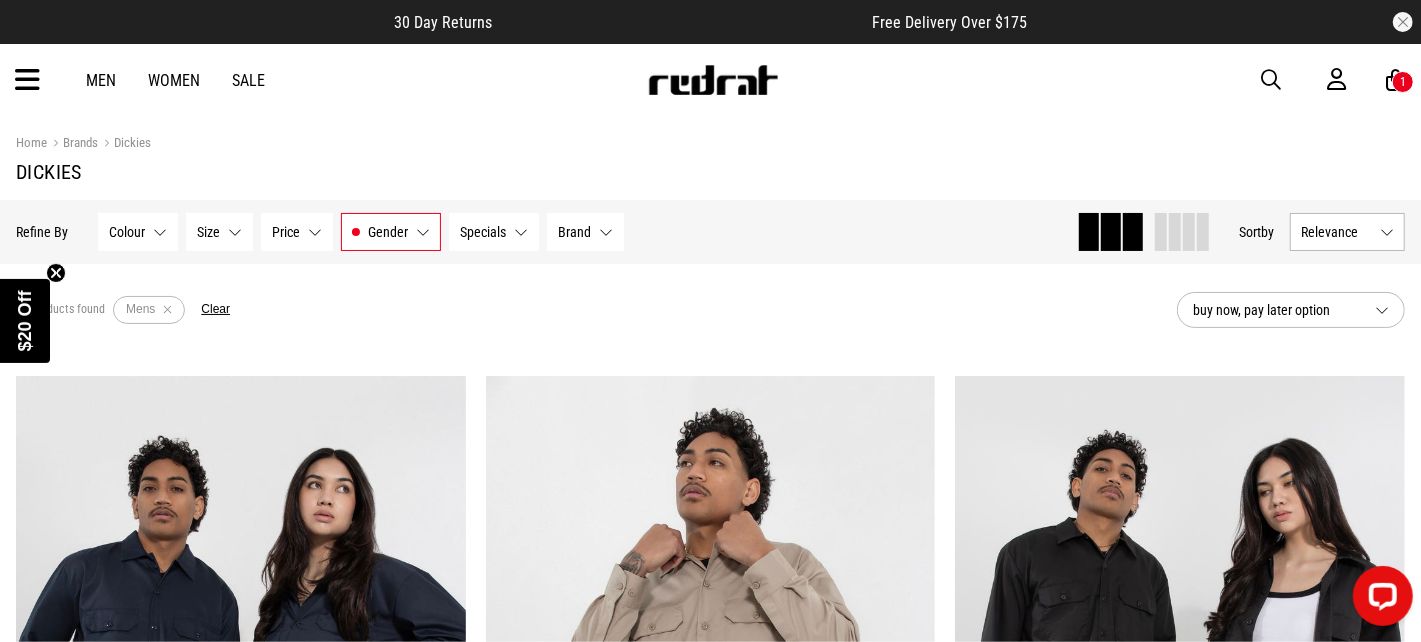 click on "Relevance" at bounding box center (1336, 232) 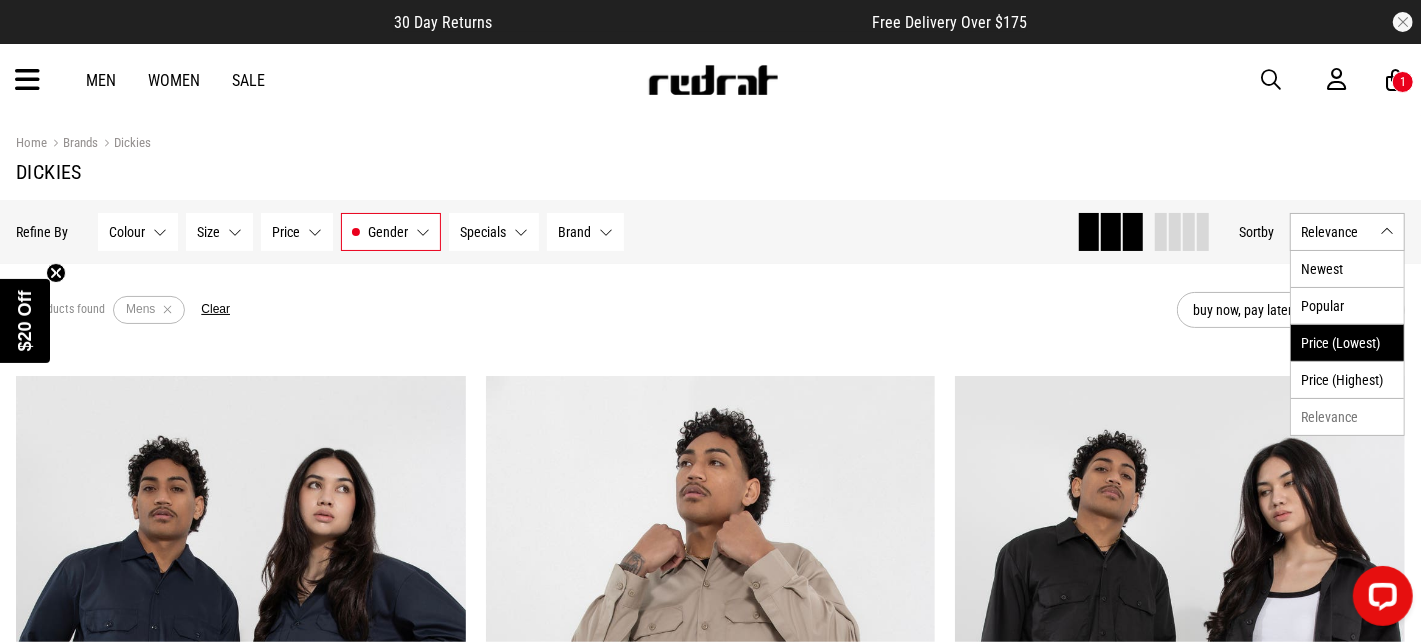 click on "Price (Lowest)" at bounding box center (1347, 342) 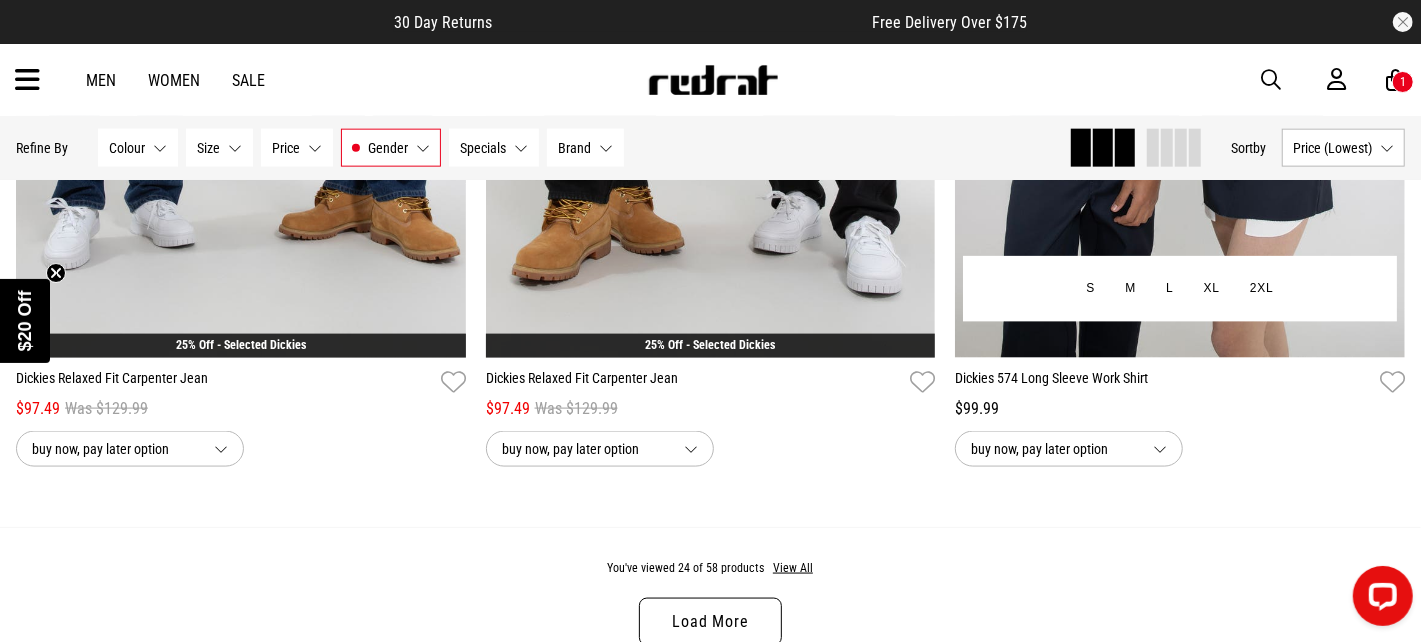 scroll, scrollTop: 6500, scrollLeft: 0, axis: vertical 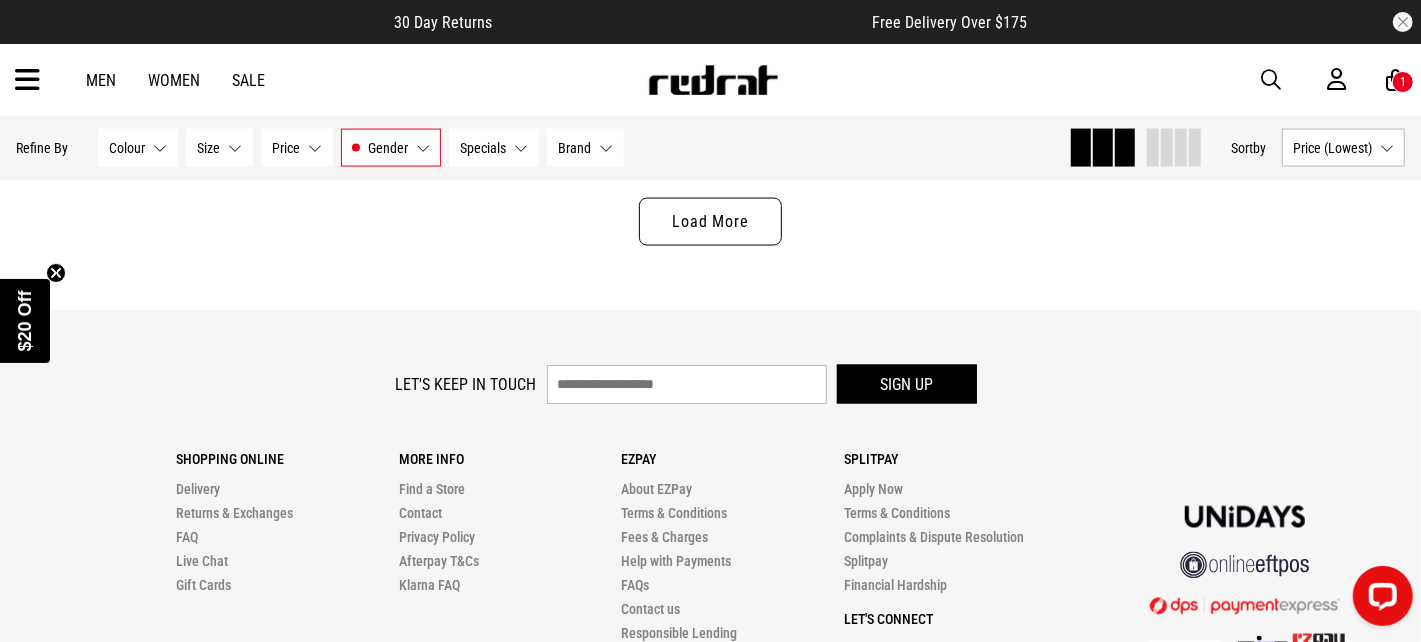 click on "Men   Women   Sale     Sign in     New       Back         Footwear       Back         Mens       Back         Womens       Back         Youth & Kids       Back         Jewellery       Back         Headwear       Back         Accessories       Back         Deals       Back         Sale   UP TO 60% OFF
Shop by Brand
adidas
Converse
New Era
See all brands     Gift Cards   Find a Store   Delivery   Returns & Exchanges   FAQ   Contact Us
Payment Options Only at Red Rat
Let's keep in touch
Back
1" at bounding box center [710, 80] 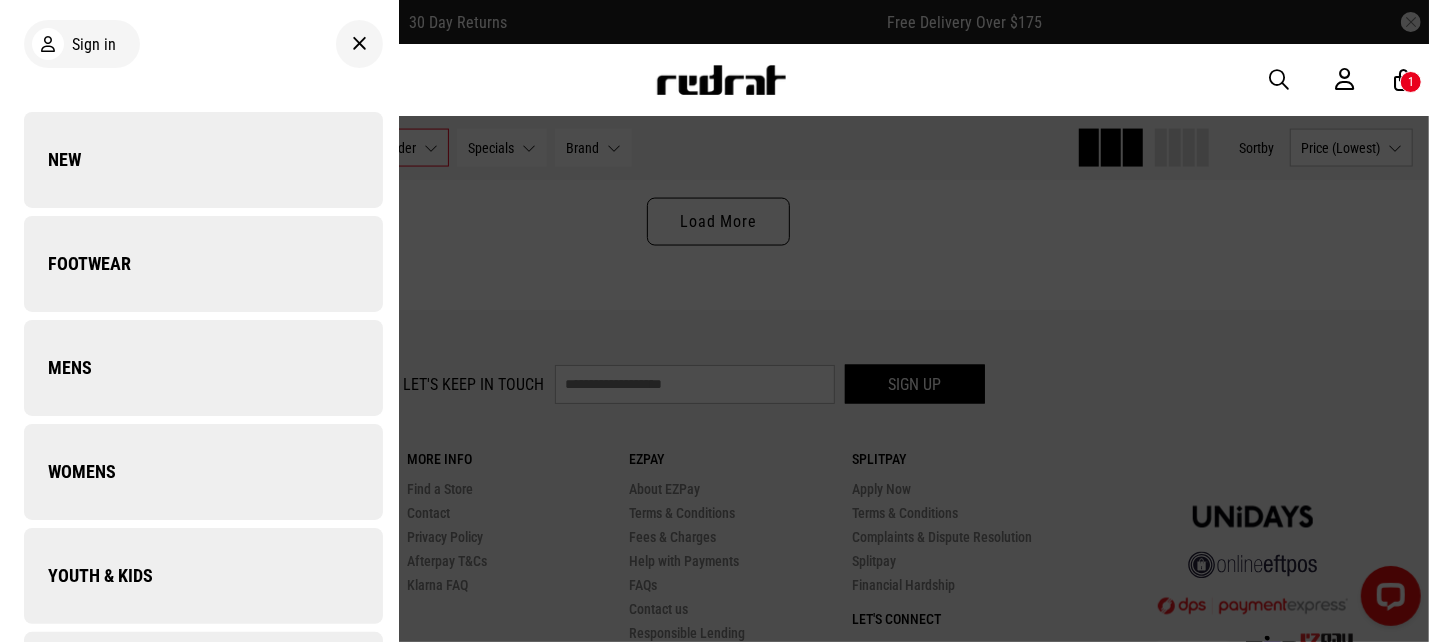 scroll, scrollTop: 6554, scrollLeft: 0, axis: vertical 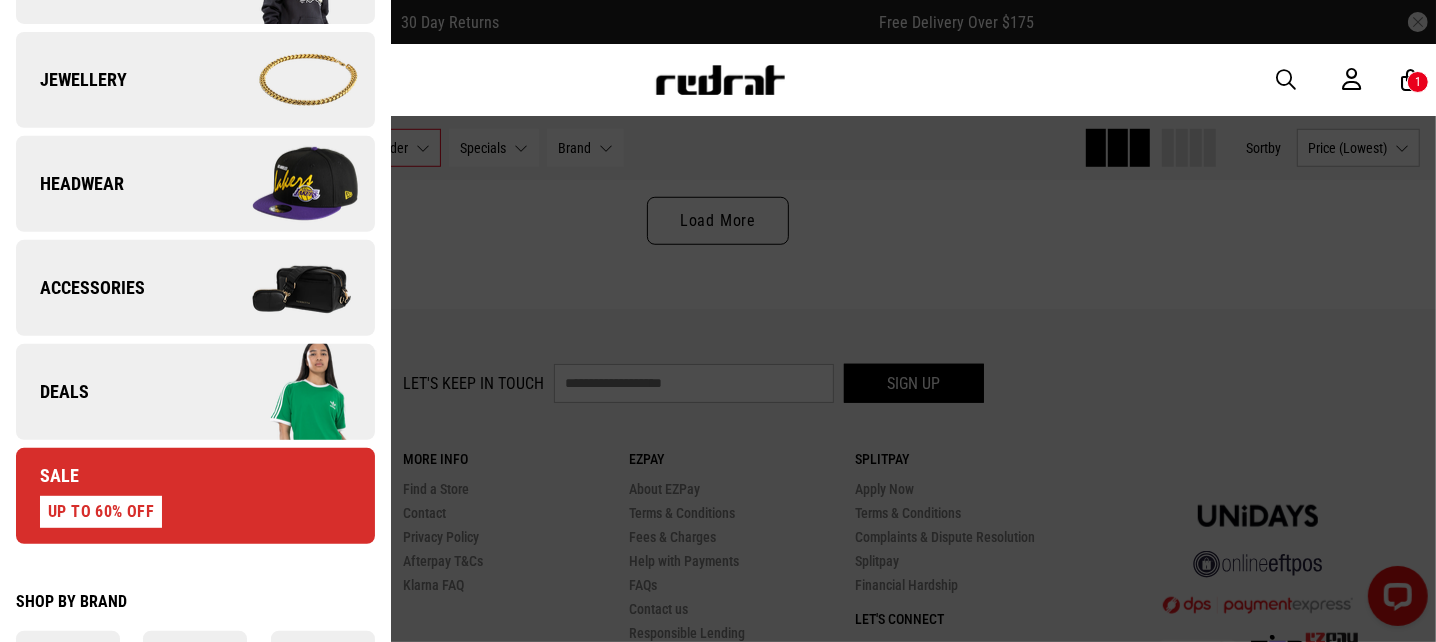 click on "Headwear" at bounding box center (195, 184) 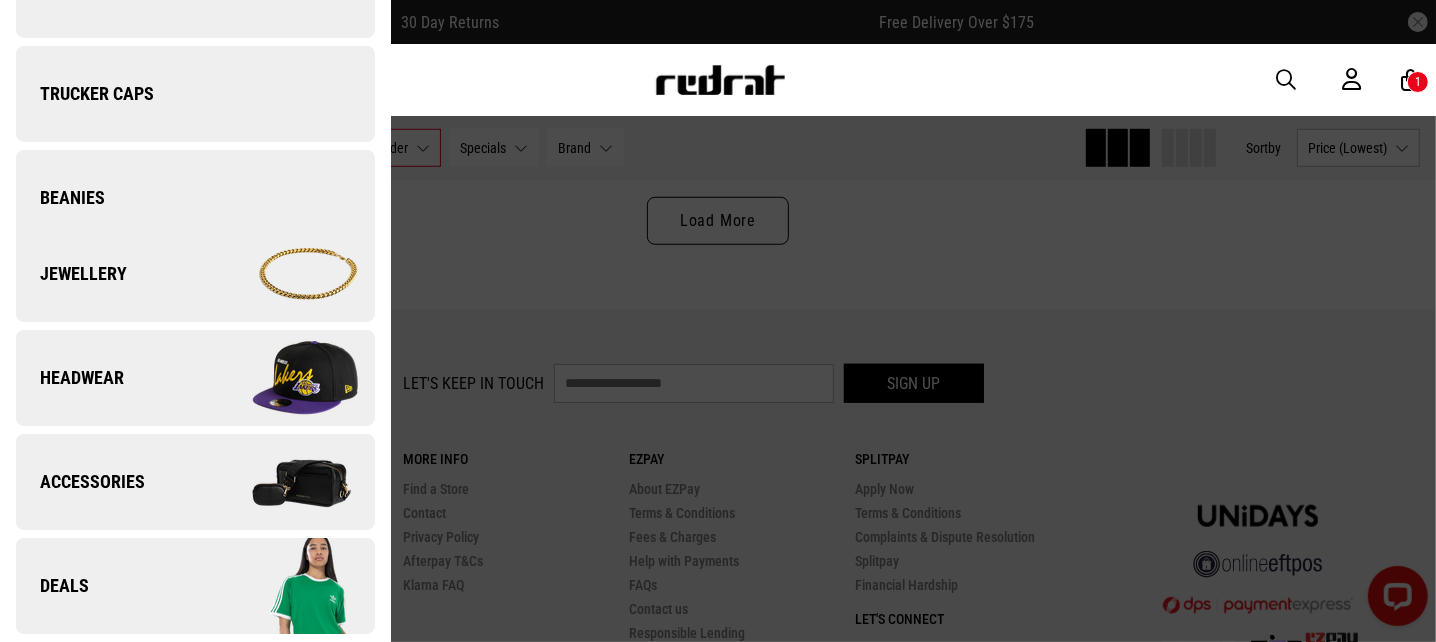 scroll, scrollTop: 0, scrollLeft: 0, axis: both 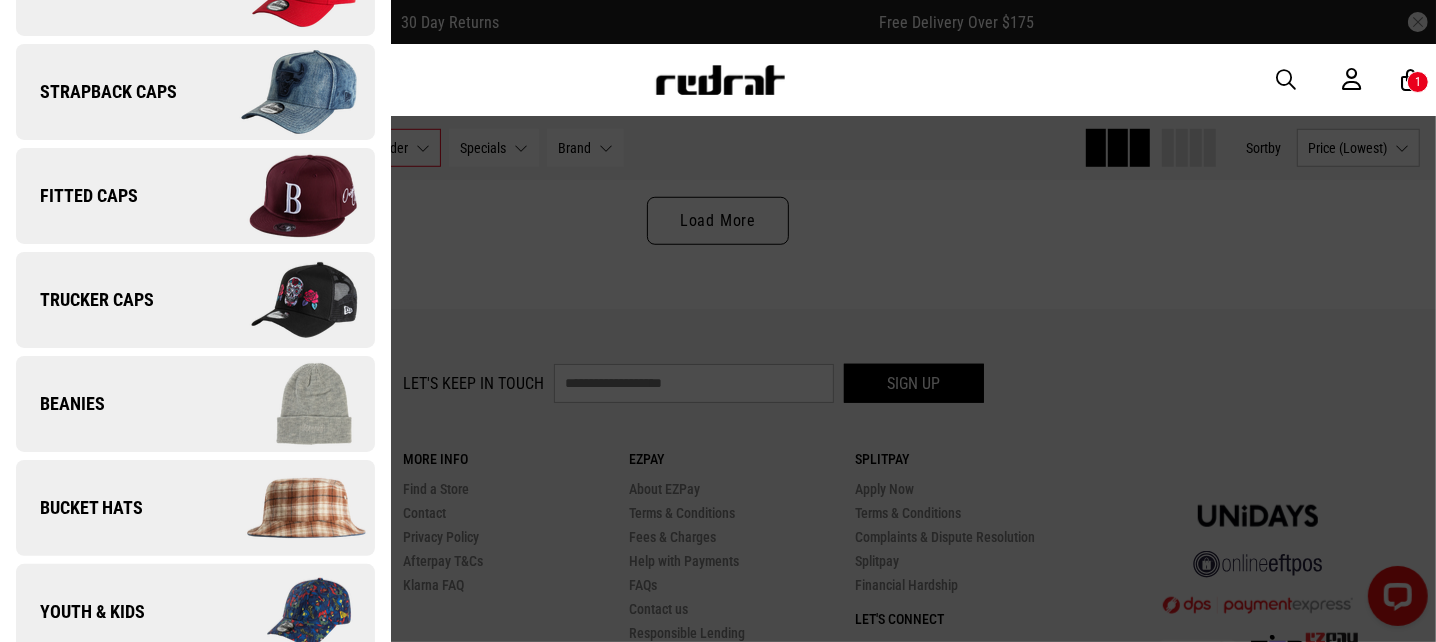 click at bounding box center (284, 196) 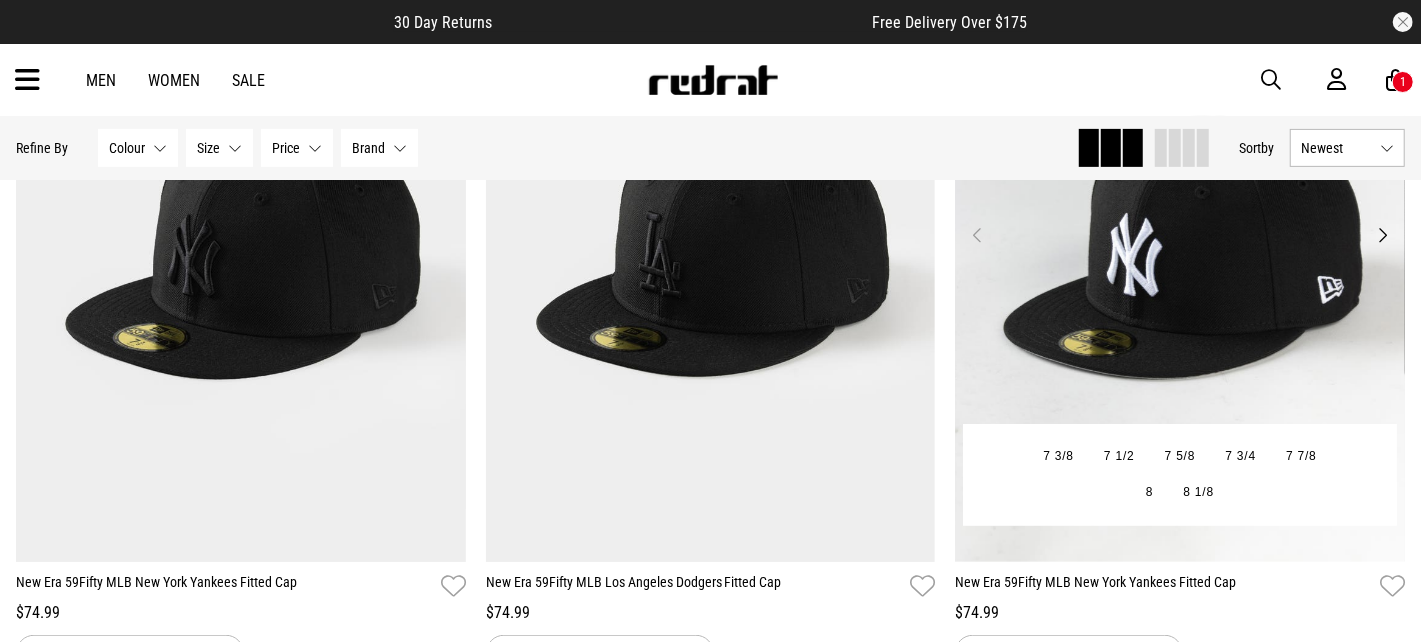scroll, scrollTop: 1000, scrollLeft: 0, axis: vertical 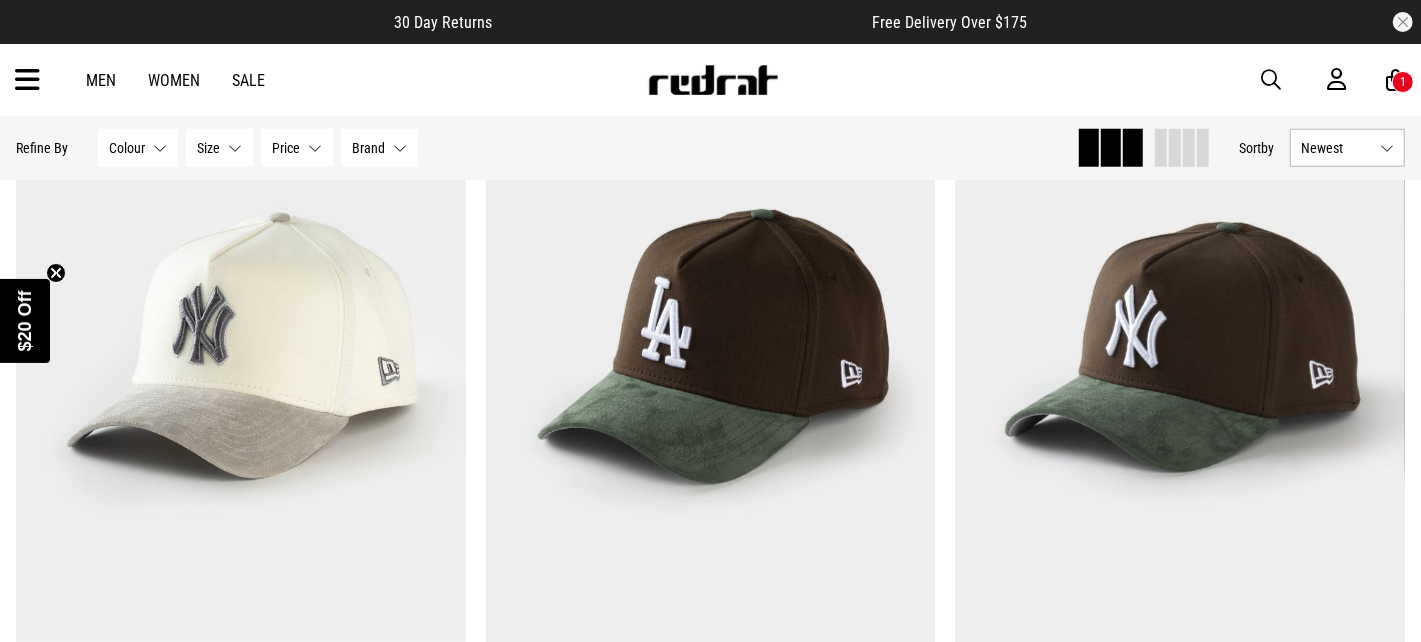 click on "Brand  None selected" at bounding box center [379, 148] 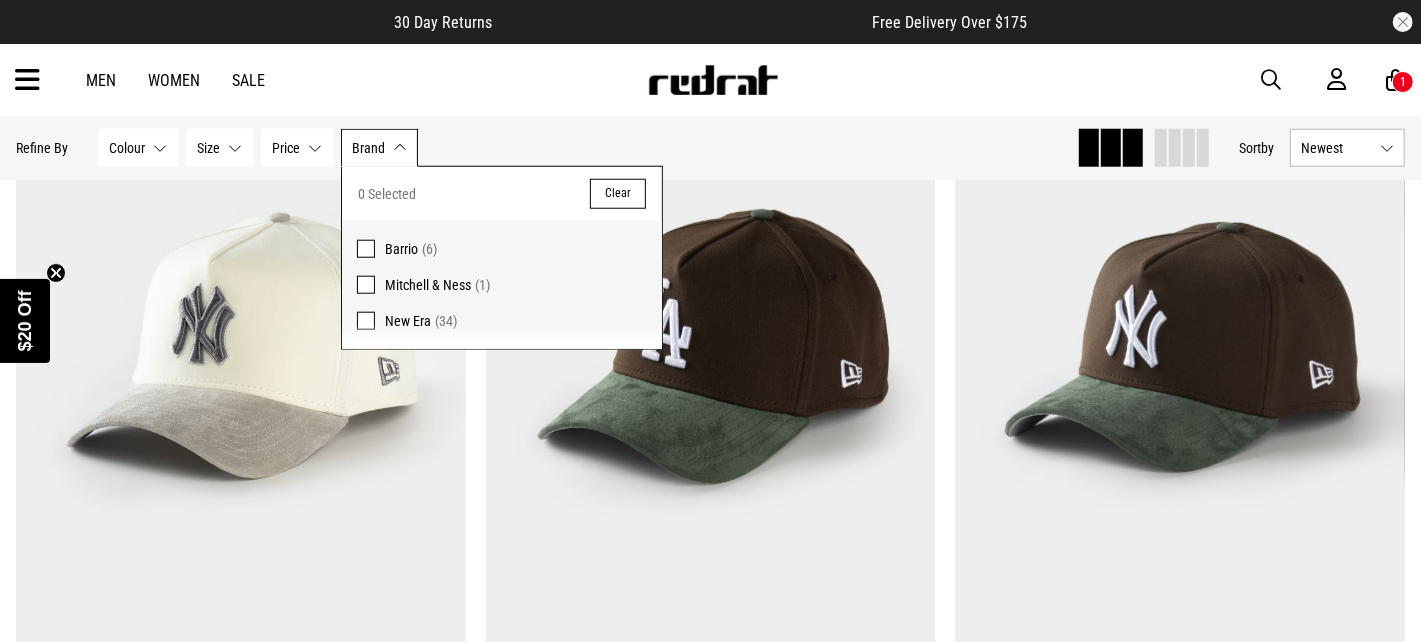 scroll, scrollTop: 1093, scrollLeft: 0, axis: vertical 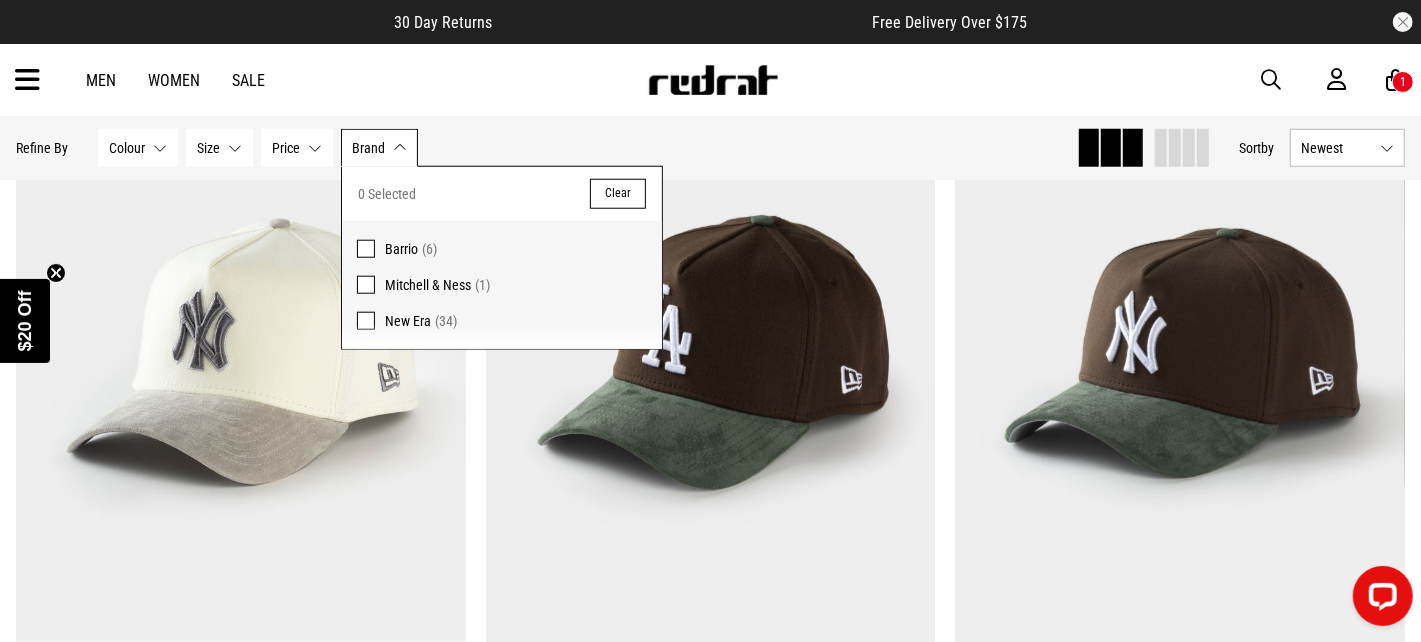 click on "Men   Women   Sale     Sign in     New       Back         Footwear       Back         Mens       Back         Womens       Back         Youth & Kids       Back         Jewellery       Back         Headwear       Back         Accessories       Back         Deals       Back         Sale   UP TO 60% OFF
Shop by Brand
adidas
Converse
New Era
See all brands     Gift Cards   Find a Store   Delivery   Returns & Exchanges   FAQ   Contact Us
Payment Options Only at Red Rat
Let's keep in touch
Back
1" at bounding box center (710, 80) 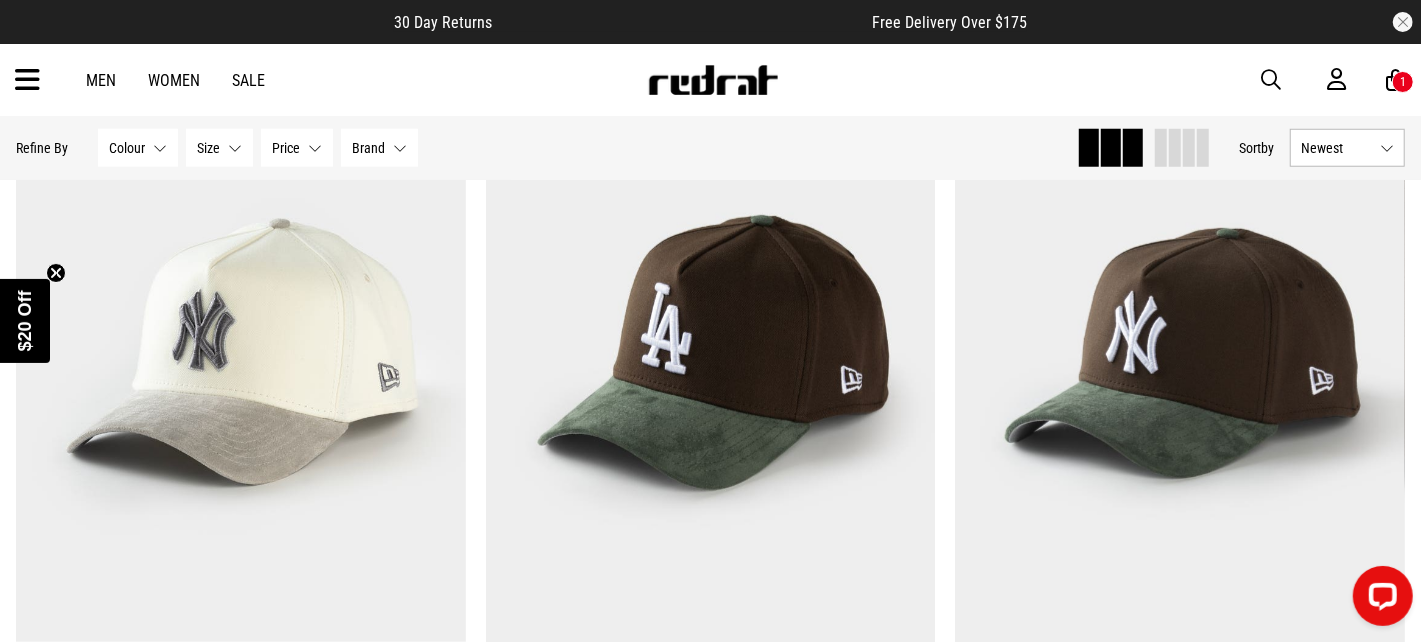 click at bounding box center (27, 80) 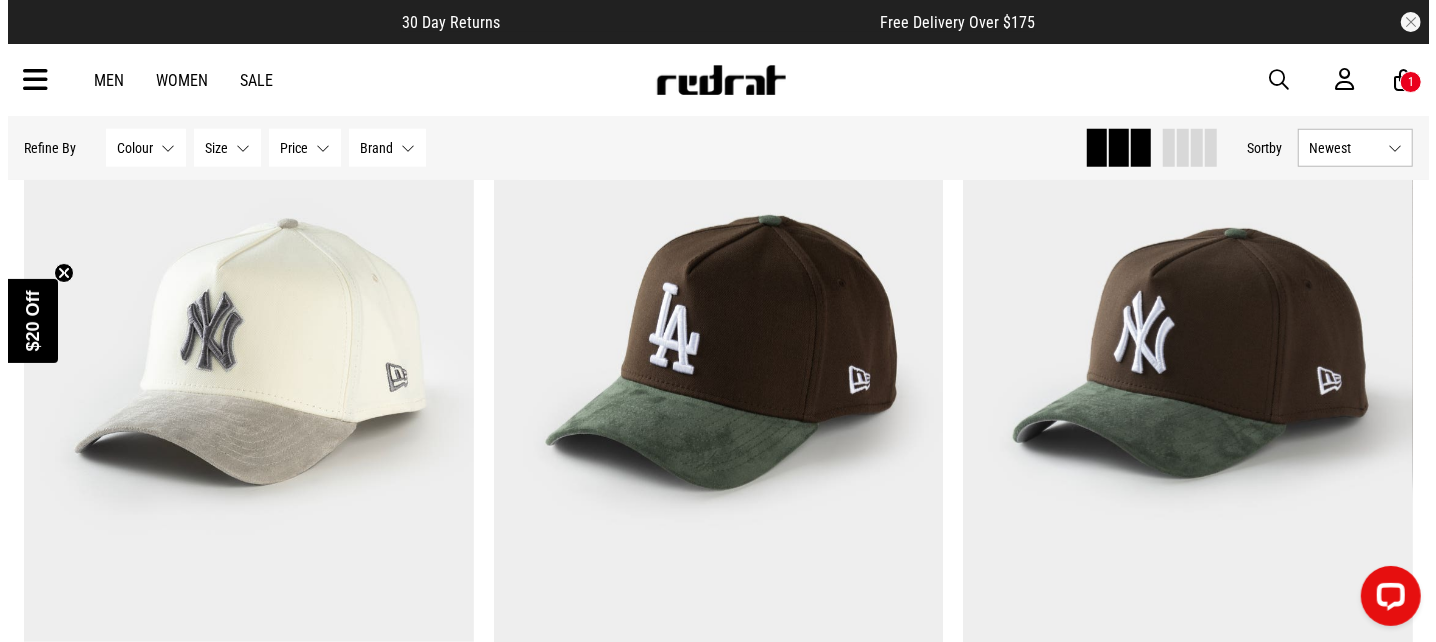 scroll, scrollTop: 1099, scrollLeft: 0, axis: vertical 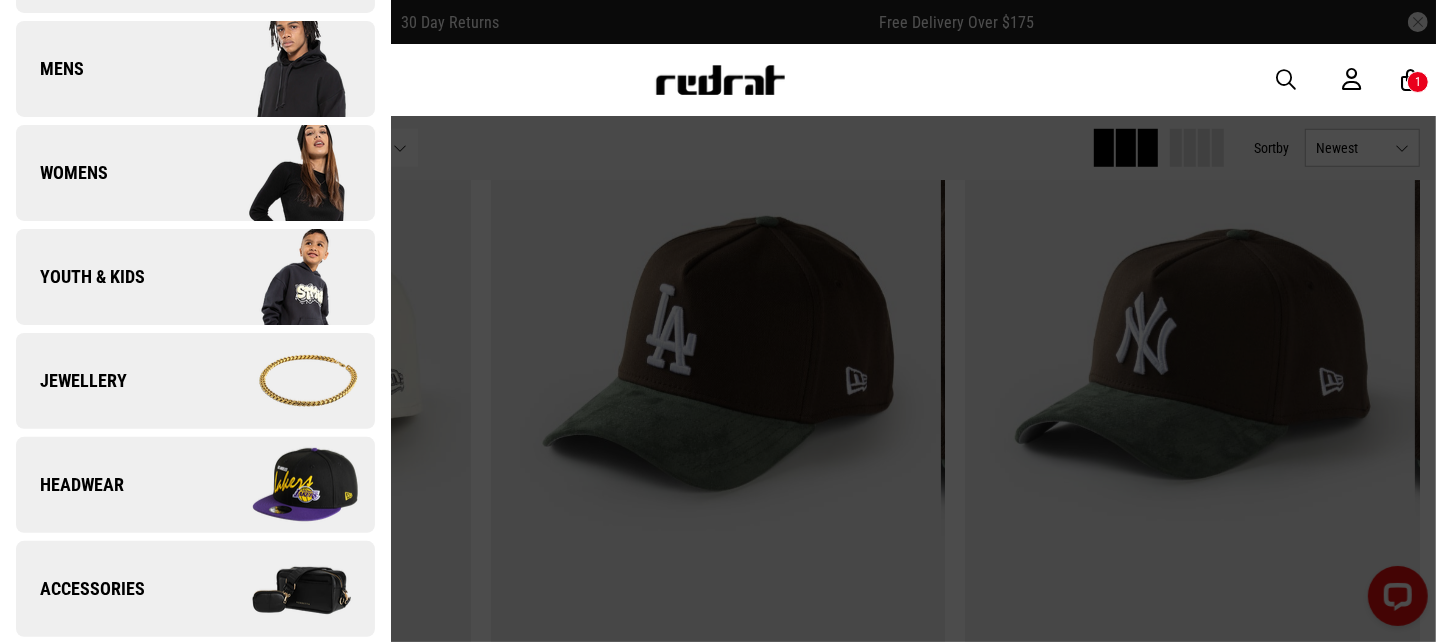 click on "Headwear" at bounding box center (195, 485) 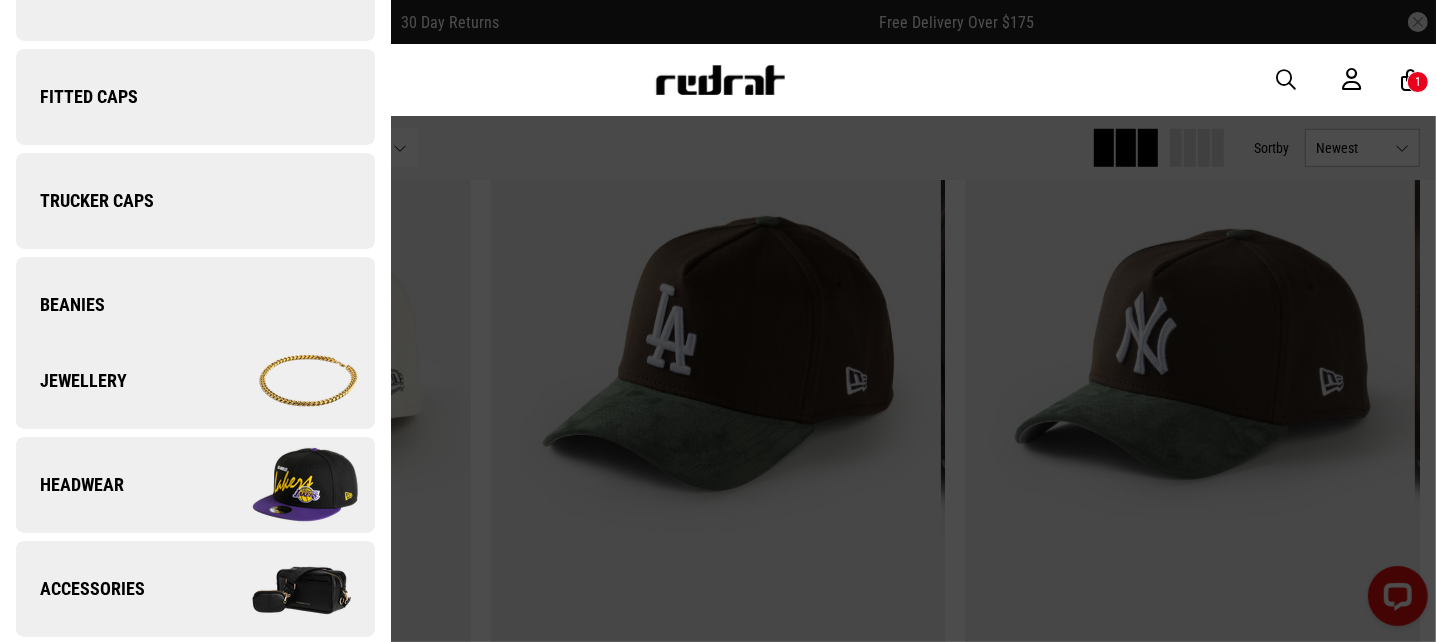 scroll, scrollTop: 0, scrollLeft: 0, axis: both 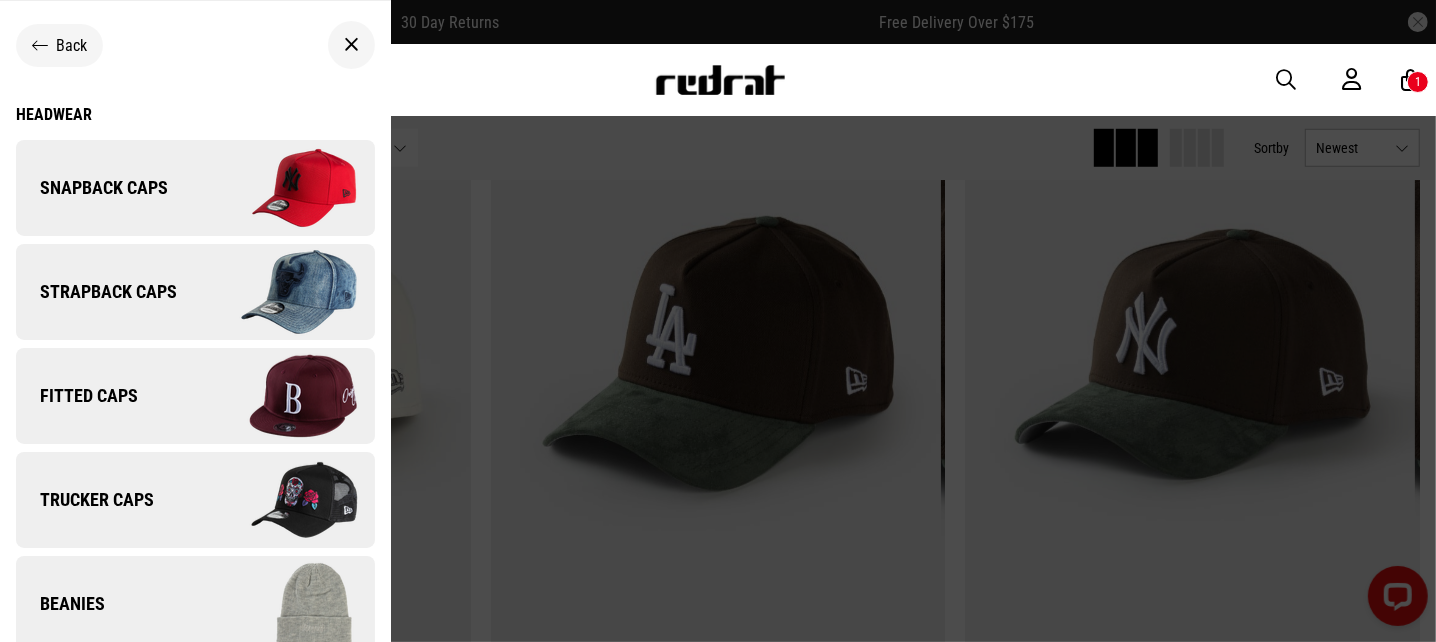 click on "Headwear" at bounding box center (195, 114) 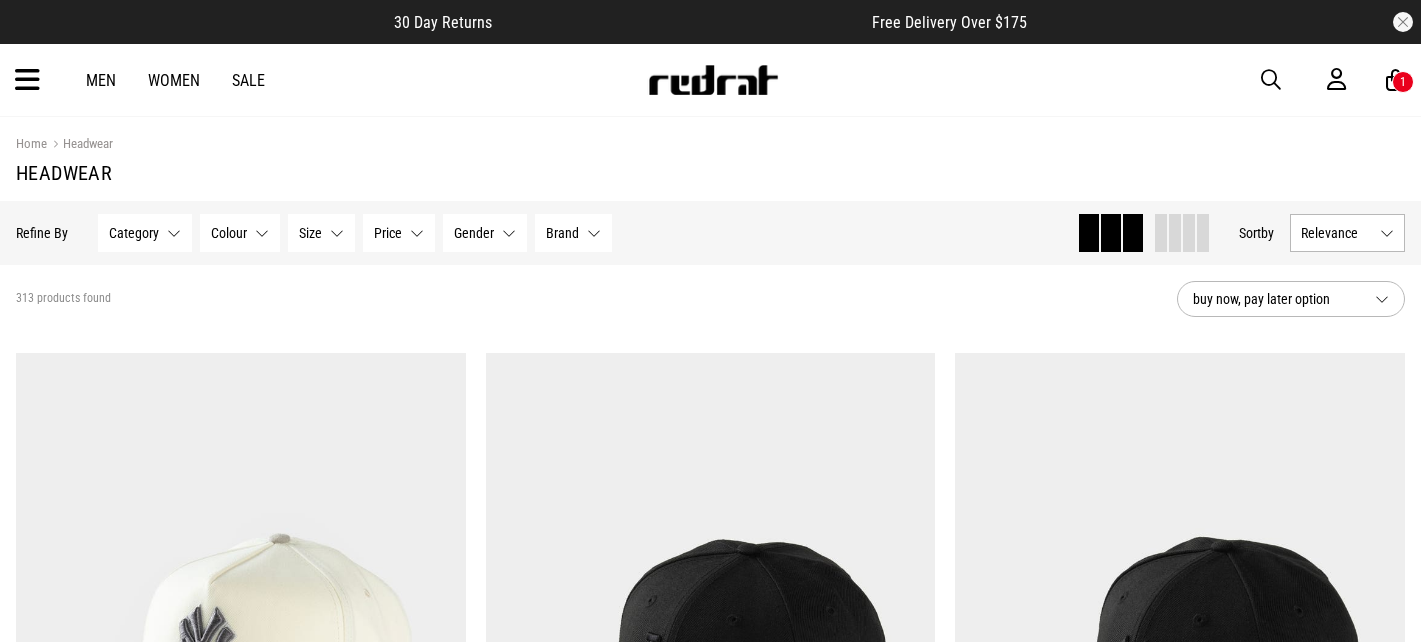 scroll, scrollTop: 0, scrollLeft: 0, axis: both 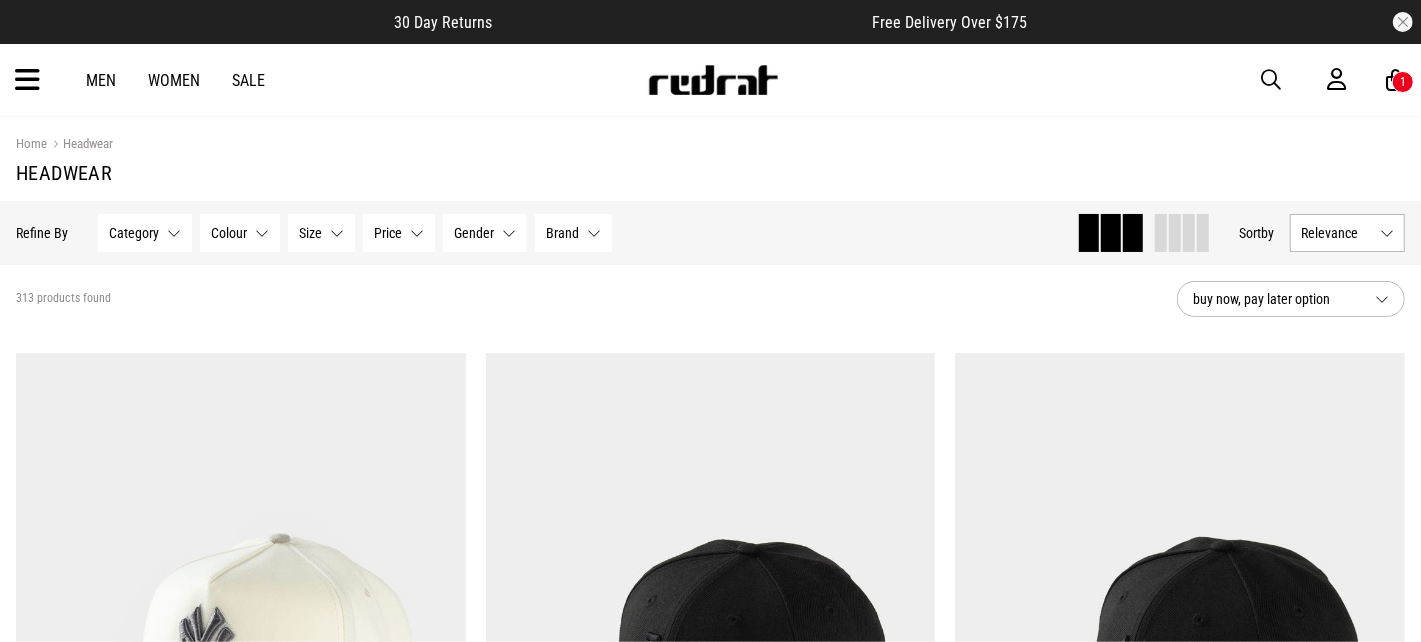click on "Relevance" at bounding box center (1347, 233) 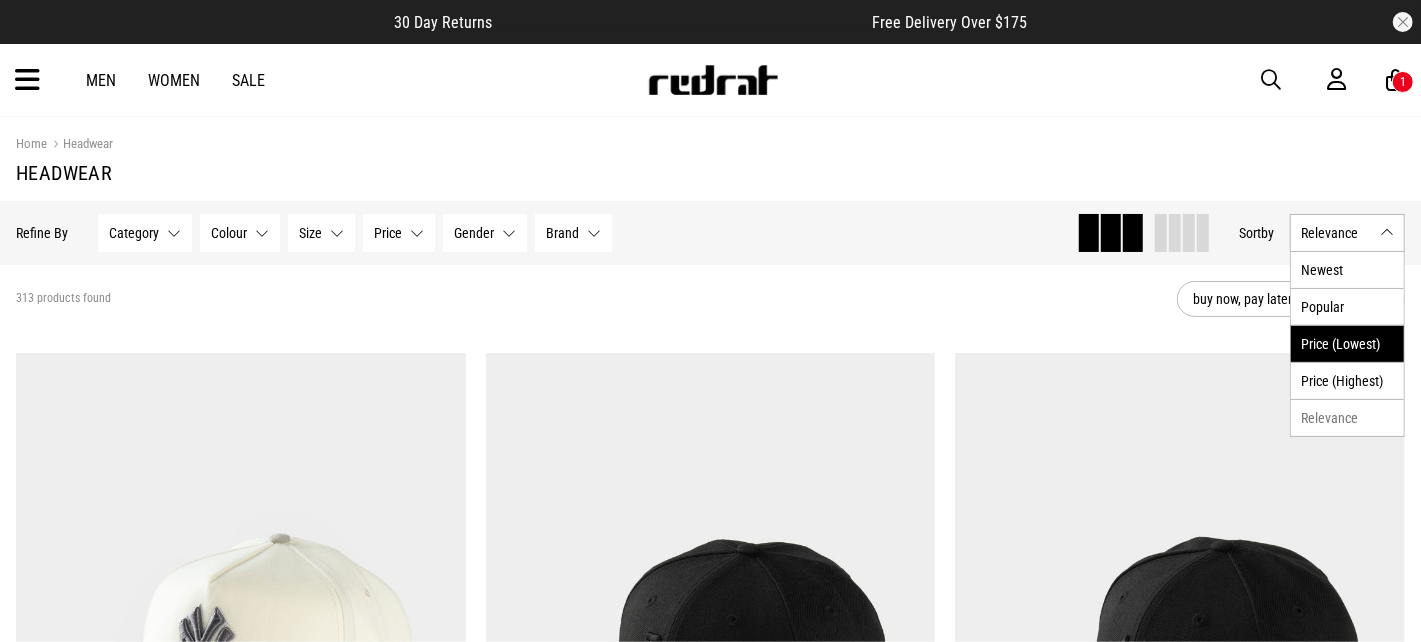 click on "Price (Lowest)" at bounding box center [1347, 343] 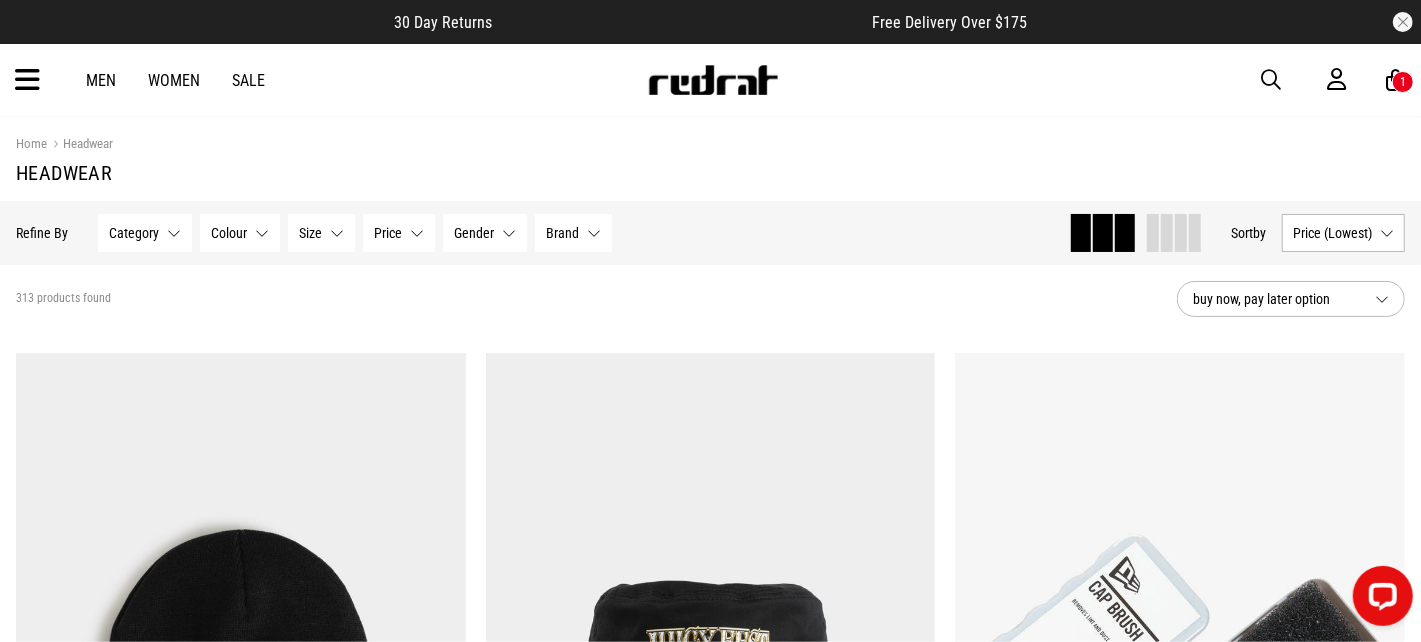 scroll, scrollTop: 0, scrollLeft: 0, axis: both 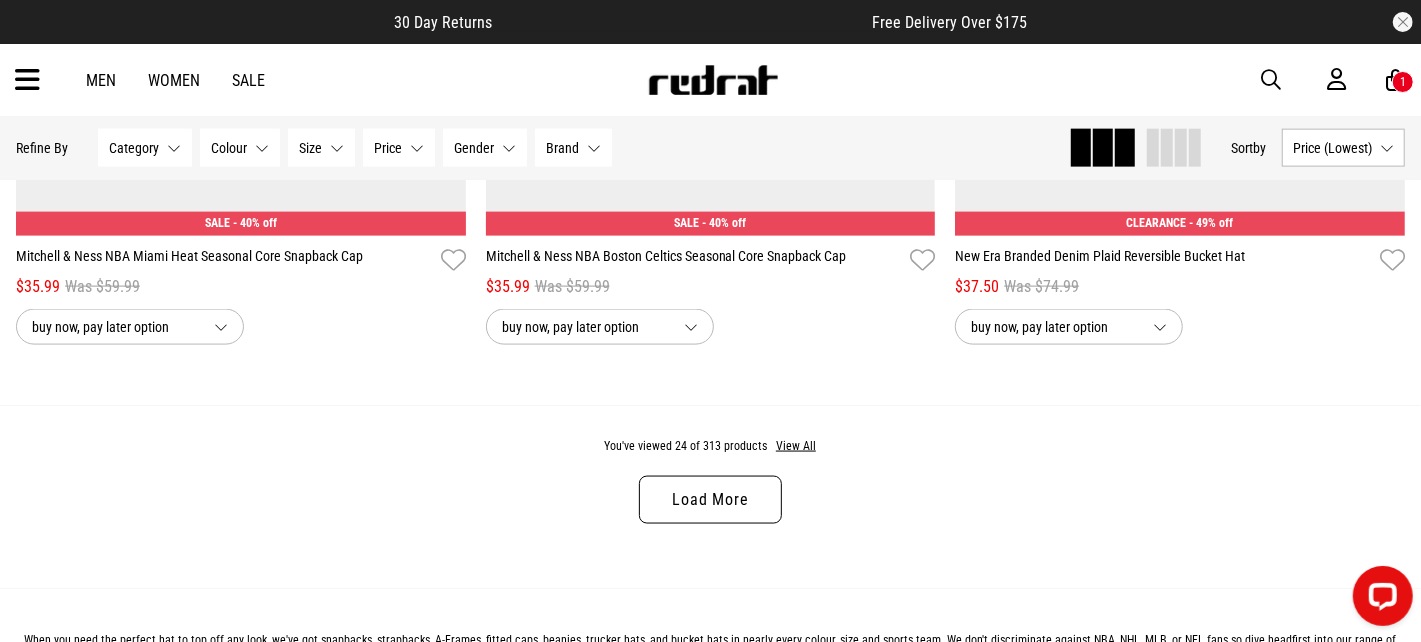 drag, startPoint x: 753, startPoint y: 495, endPoint x: 941, endPoint y: 448, distance: 193.78596 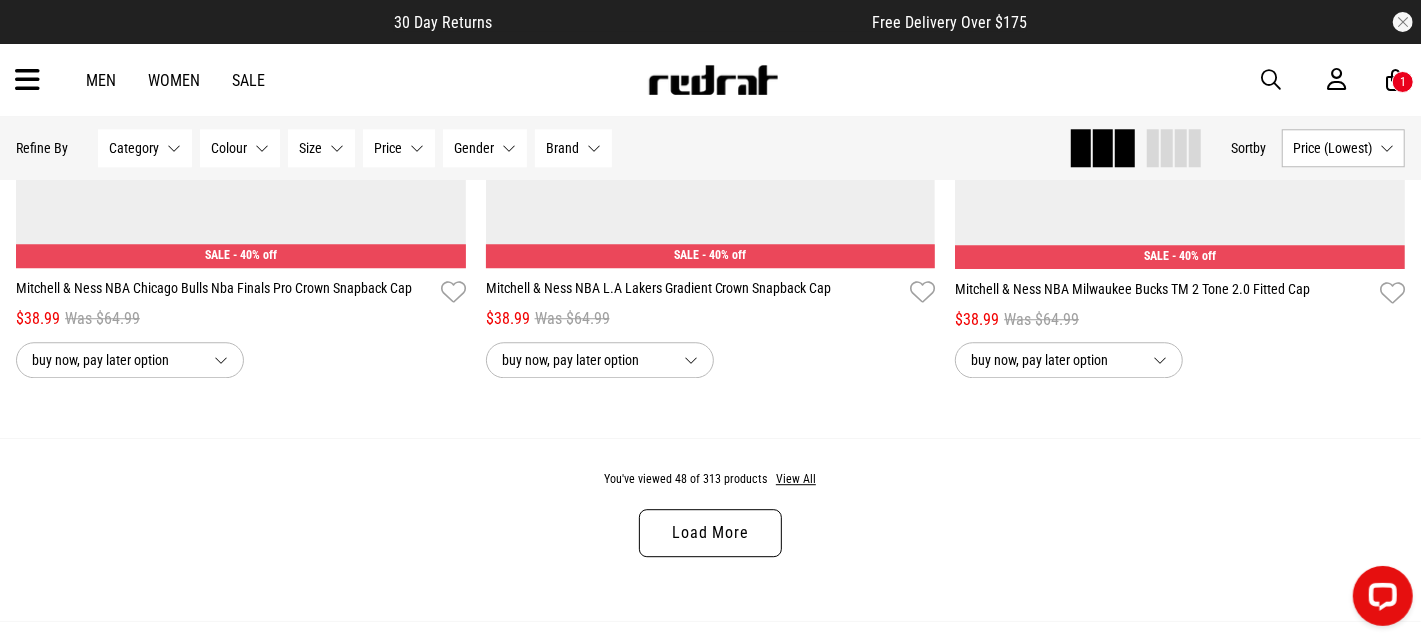 scroll, scrollTop: 12900, scrollLeft: 0, axis: vertical 